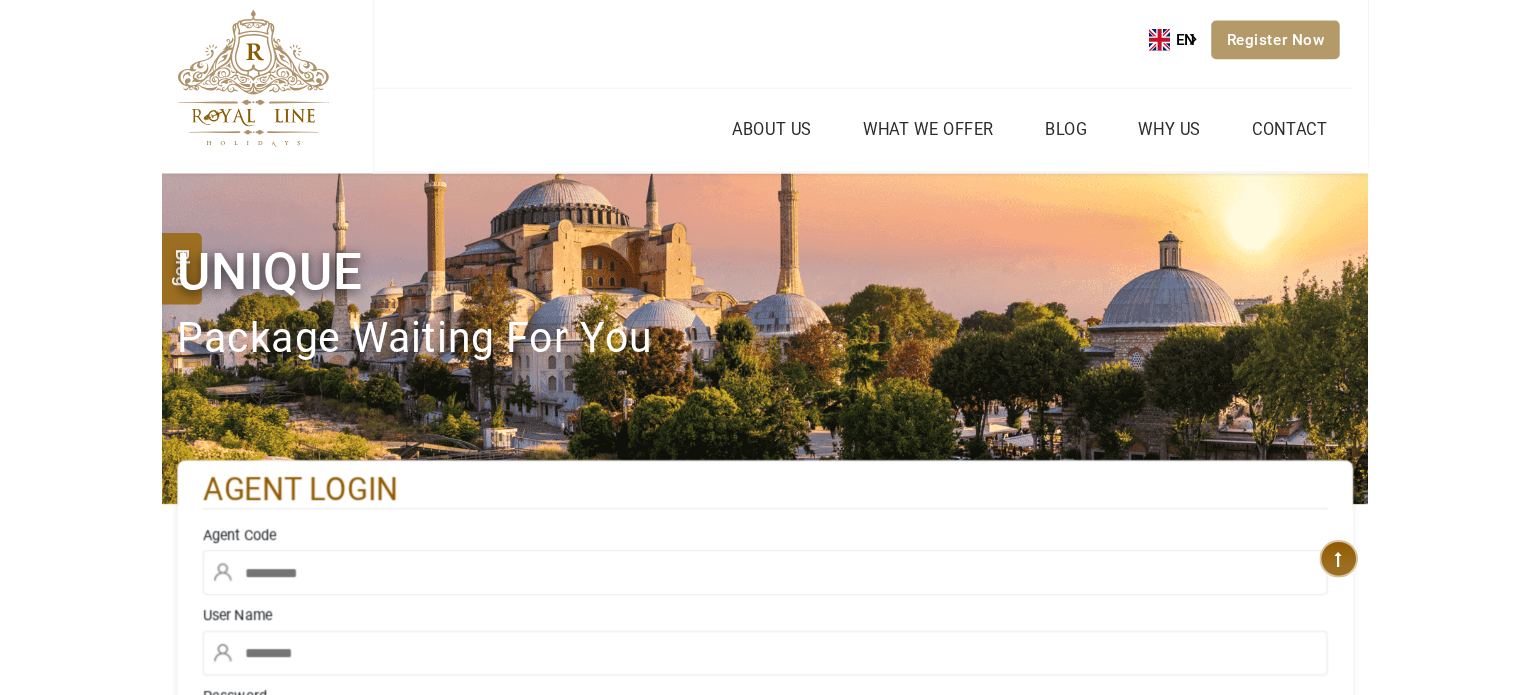 scroll, scrollTop: 0, scrollLeft: 0, axis: both 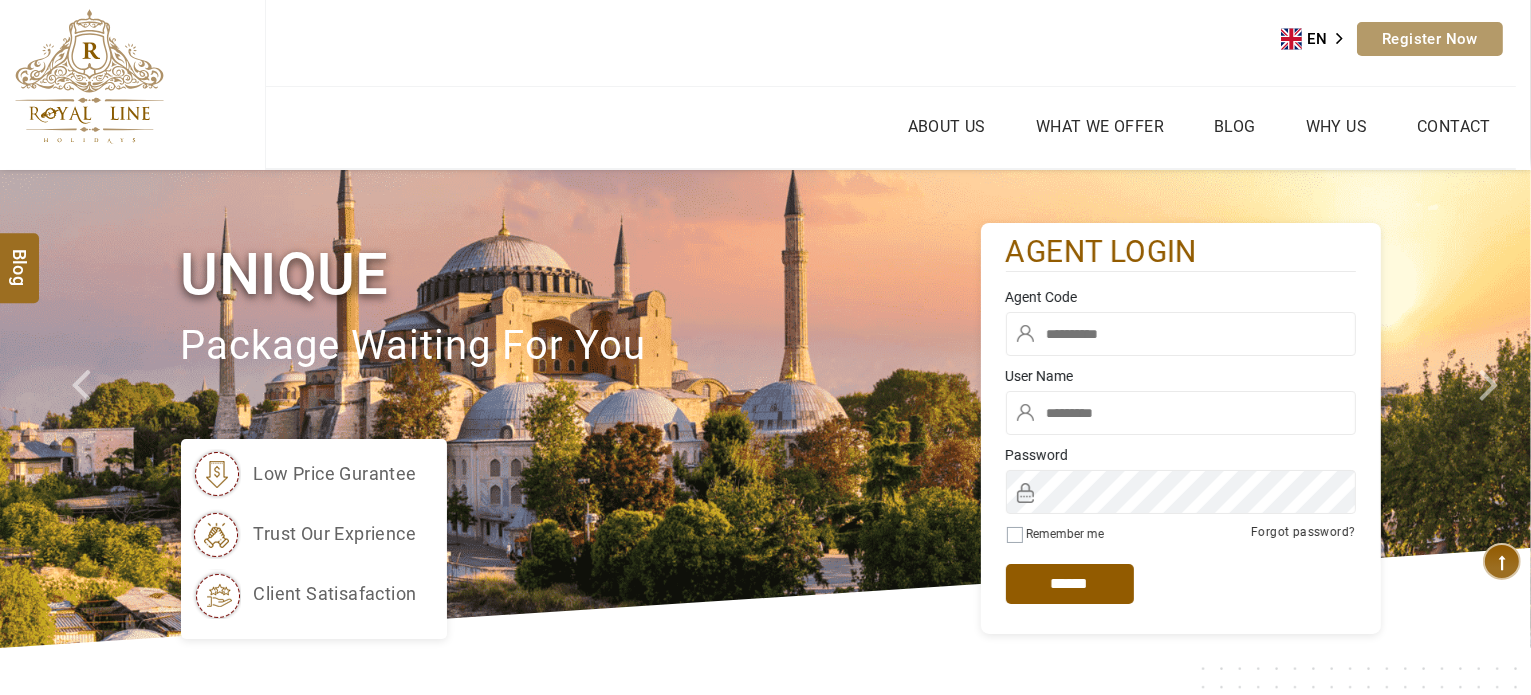 type on "******" 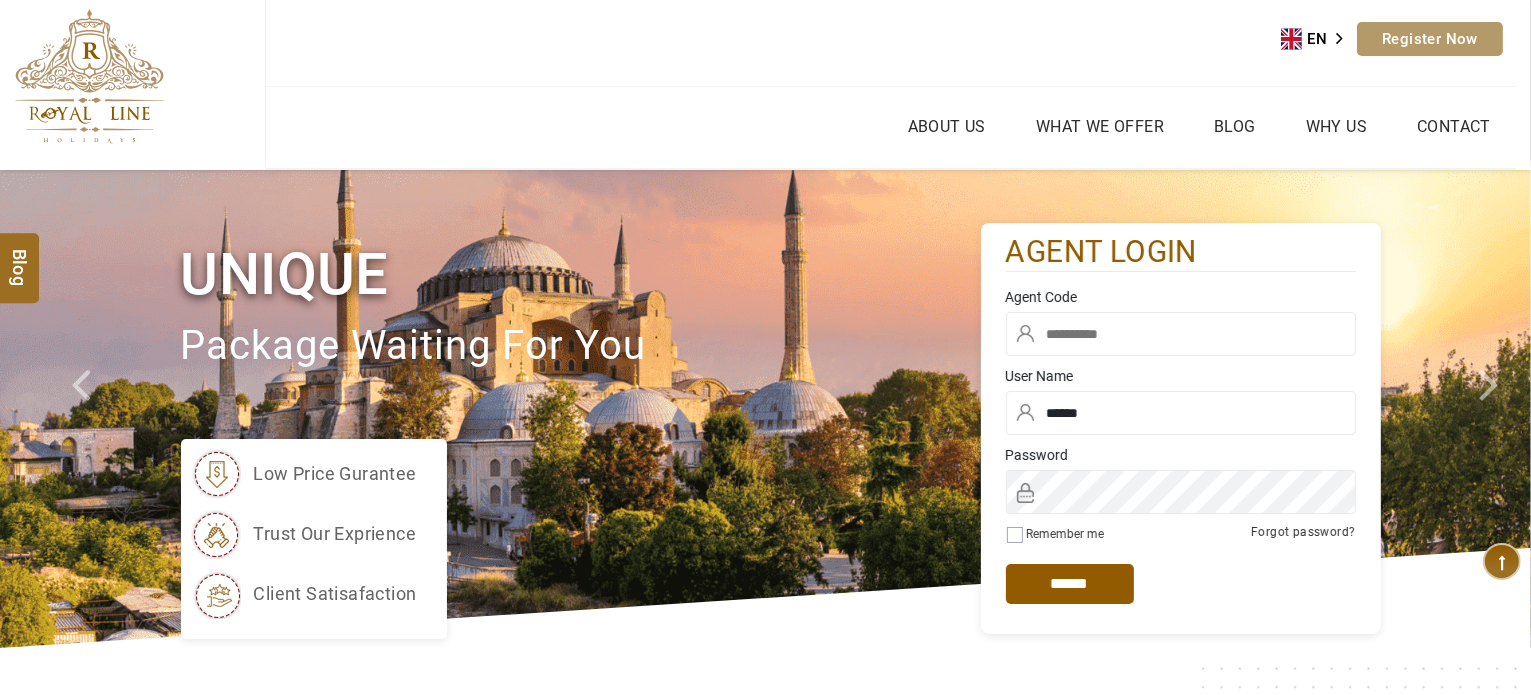 click at bounding box center [1181, 334] 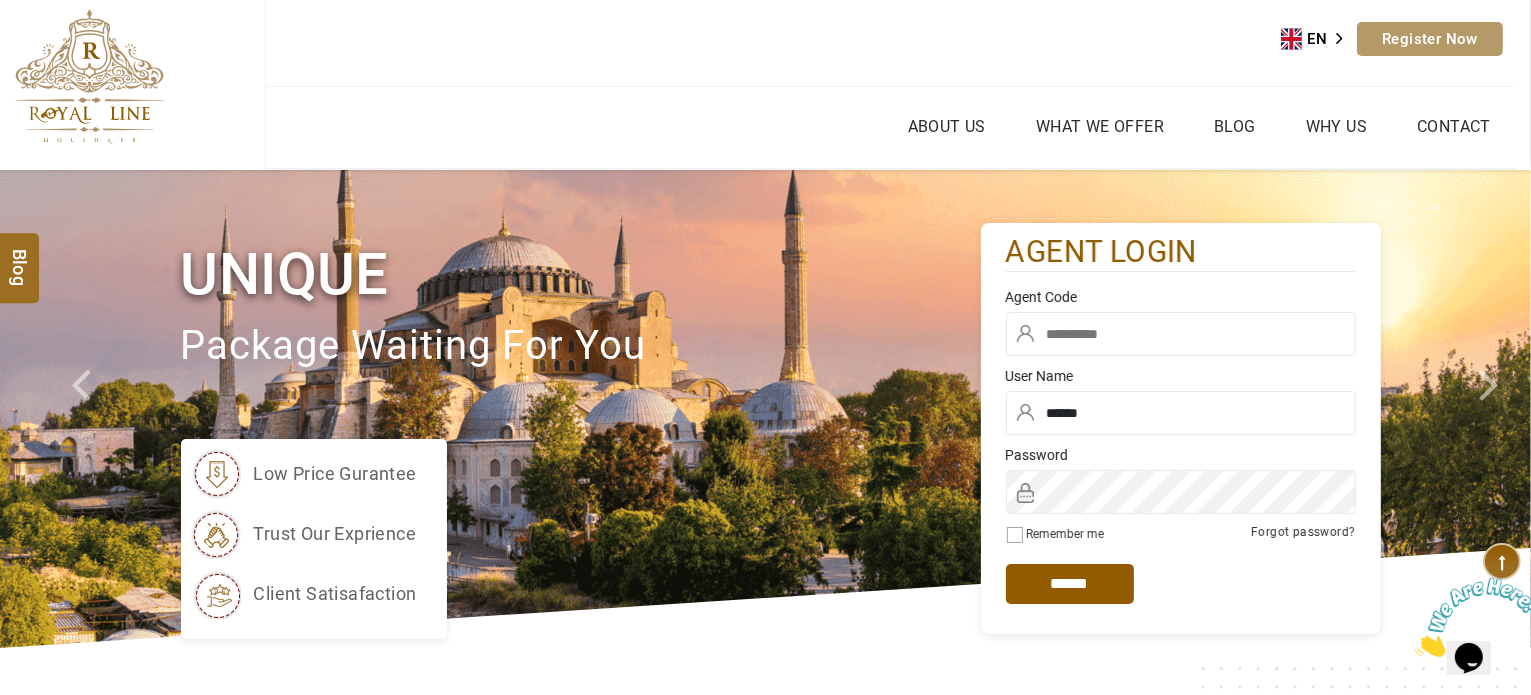 scroll, scrollTop: 0, scrollLeft: 0, axis: both 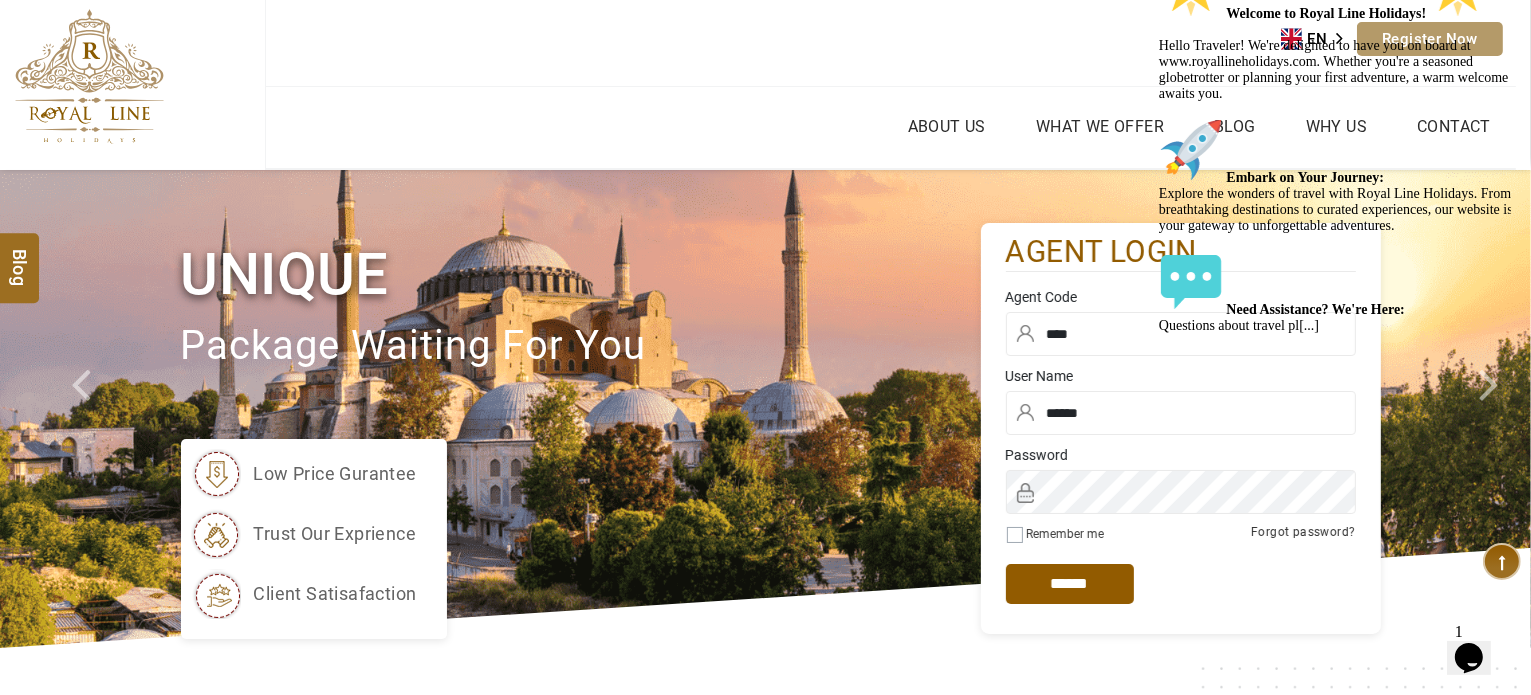 type on "****" 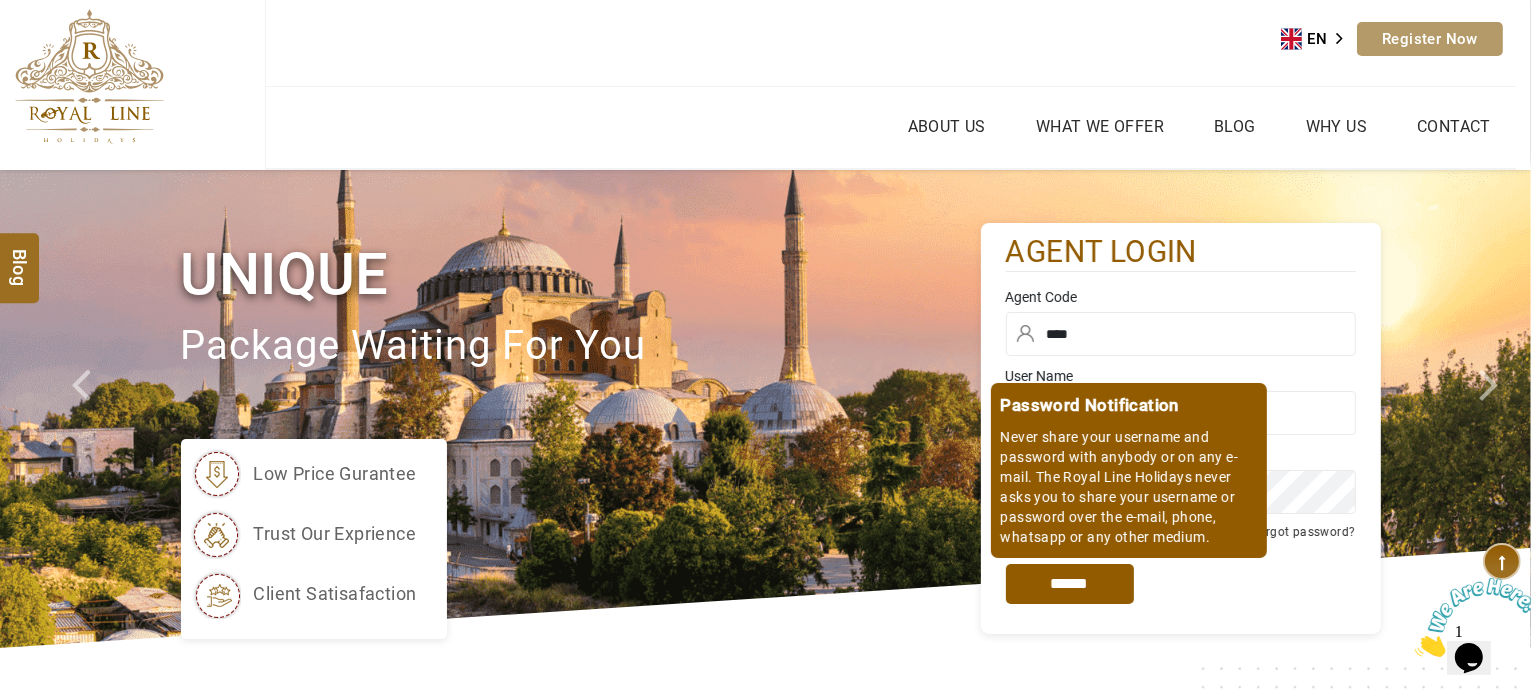 click on "*****" at bounding box center [1070, 584] 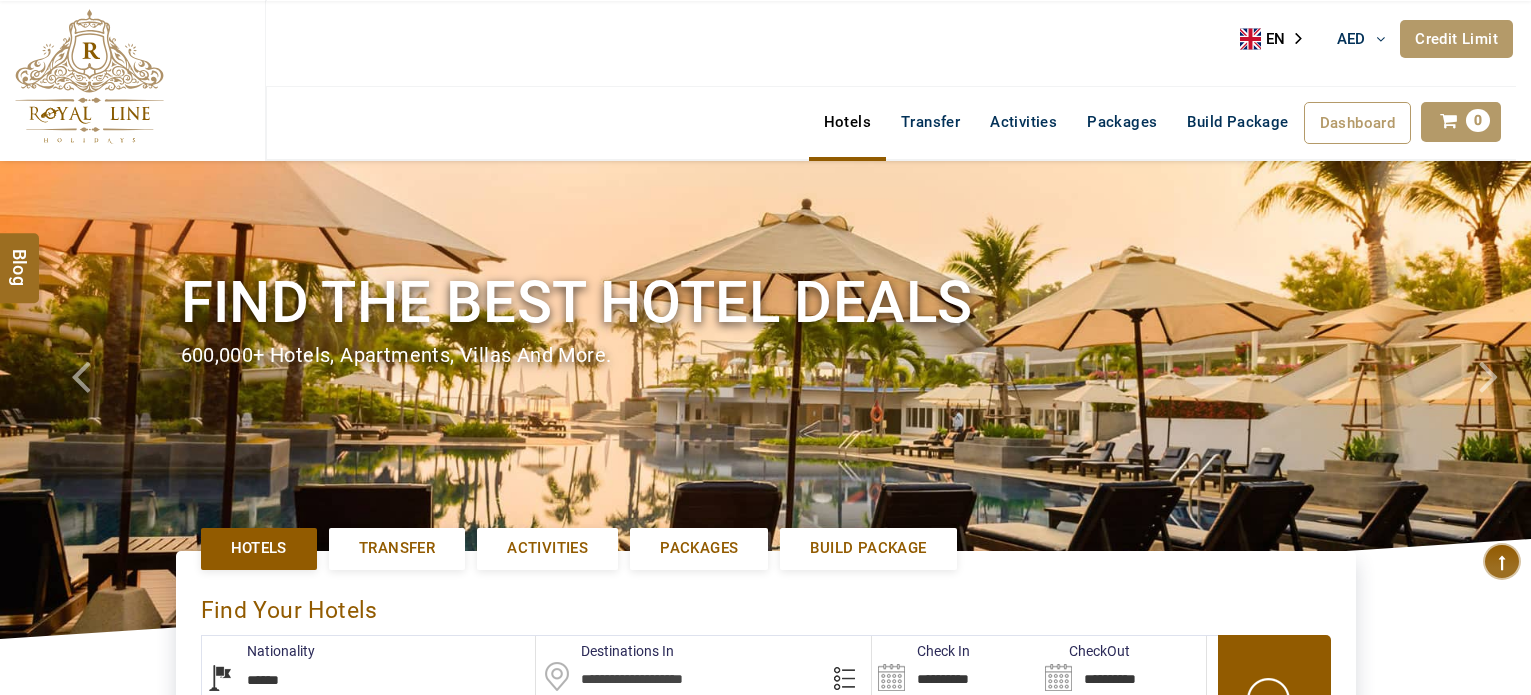 select on "******" 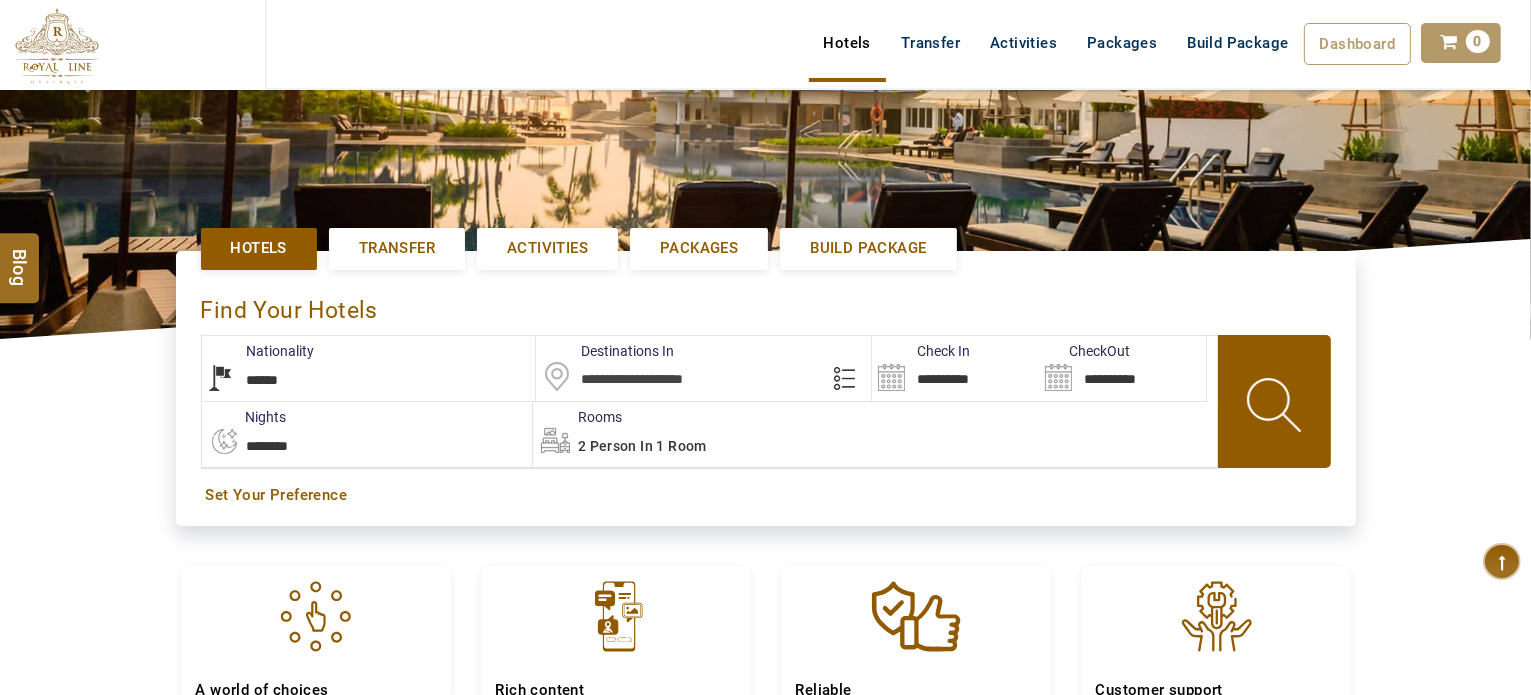 click at bounding box center [703, 368] 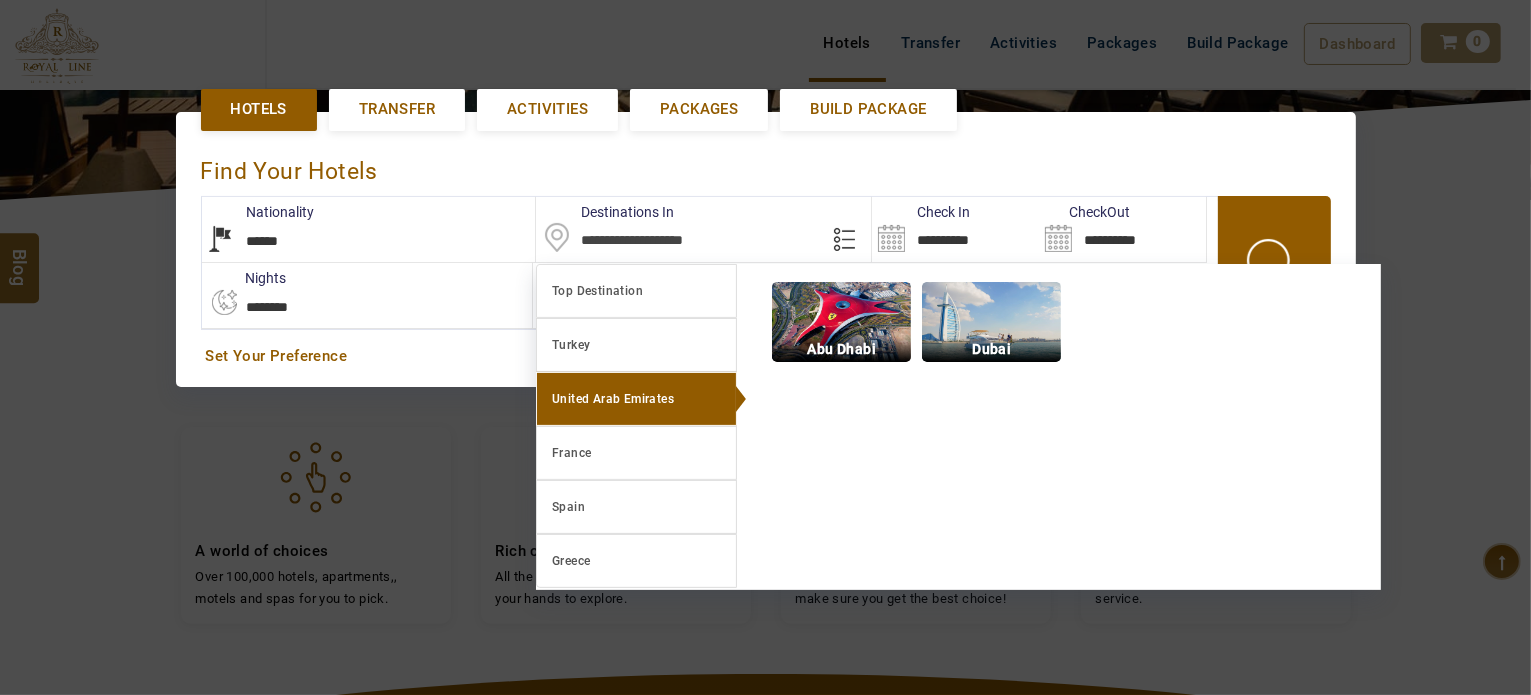scroll, scrollTop: 460, scrollLeft: 0, axis: vertical 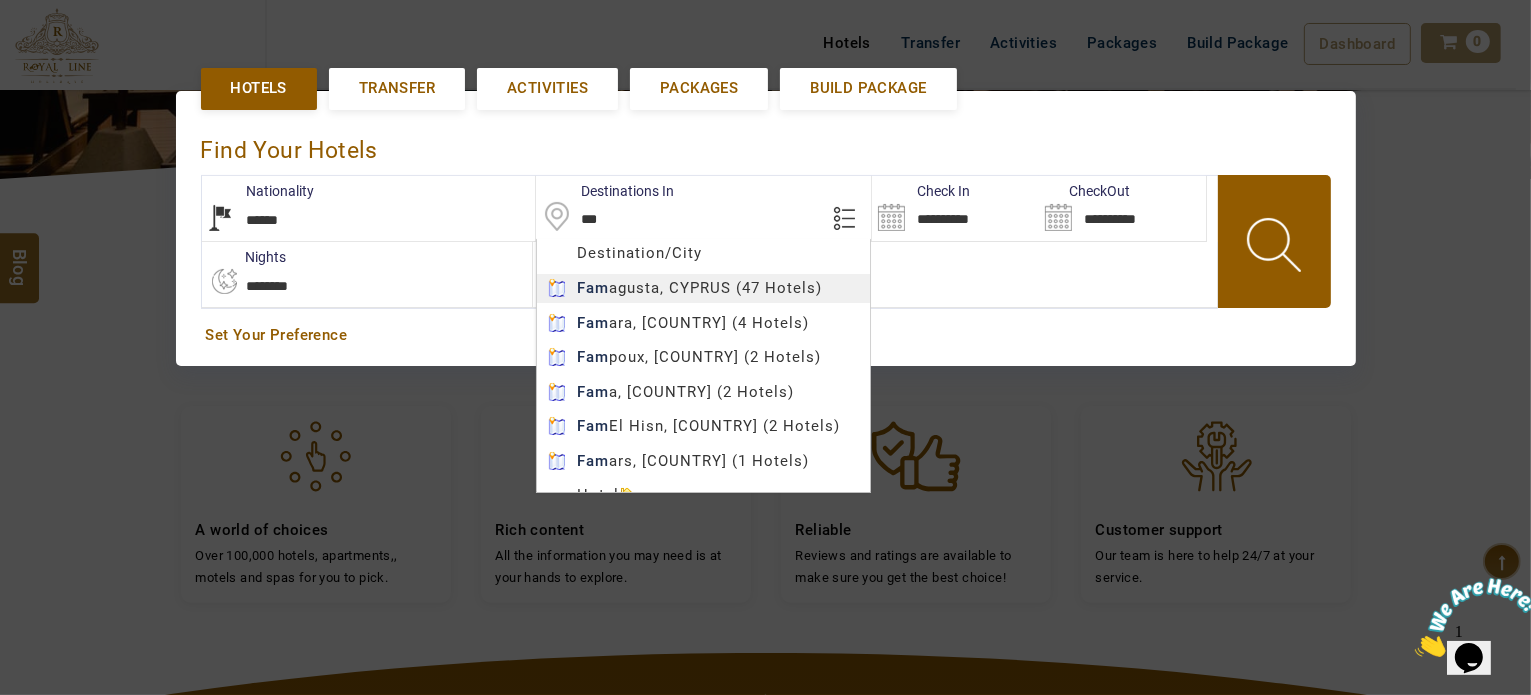 type on "*********" 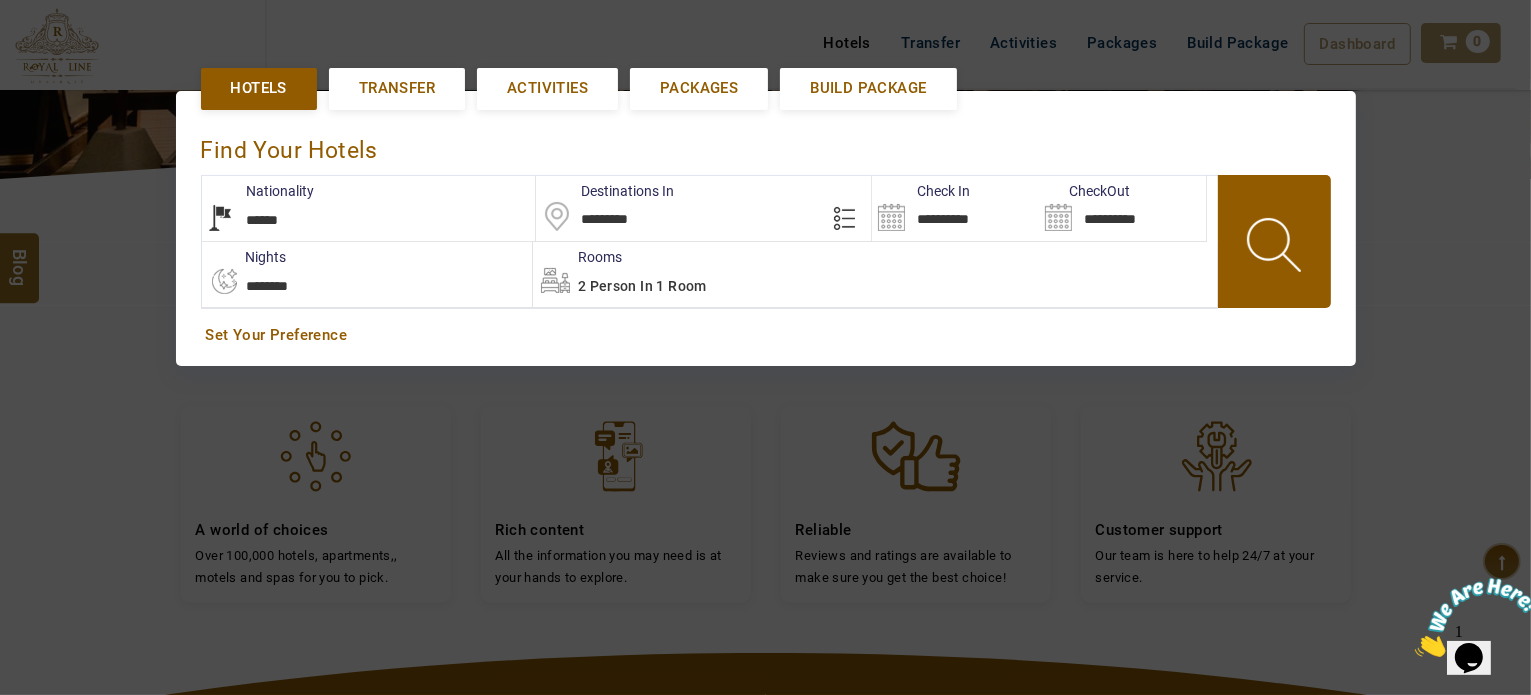 click on "LARISA HAWWARI AED AED  AED EUR  € USD  $ INR  ₹ THB  ฿ IDR  Rp BHD  BHD TRY  ₺ Credit Limit EN HE AR ES PT ZH Helpline
+971 55 344 0168 Register Now +971 55 344 0168 info@royallineholidays.com About Us What we Offer Blog Why Us Contact Hotels  Transfer Activities Packages Build Package Dashboard My Profile My Booking My Reports My Quotation Sign Out 0 Points Redeem Now To Redeem 9313 Points Future Points  3699   Points Credit Limit Credit Limit USD 25000.00 70% Complete Used USD 13654.03 Available USD 11345.97 Setting  Looks like you haven't added anything to your cart yet Countinue Shopping ****** ****** Please Wait.. Blog demo
Remember me Forgot
password? LOG IN Don't have an account?   Register Now My Booking View/ Print/Cancel Your Booking without Signing in Submit demo
In A Few Moment, You Will Be Celebrating Best Hotel options galore ! Check In   CheckOut Rooms Rooms Please Wait Find the best hotel deals 600,000+ hotels, apartments, villas and more. *****" at bounding box center (765, 358) 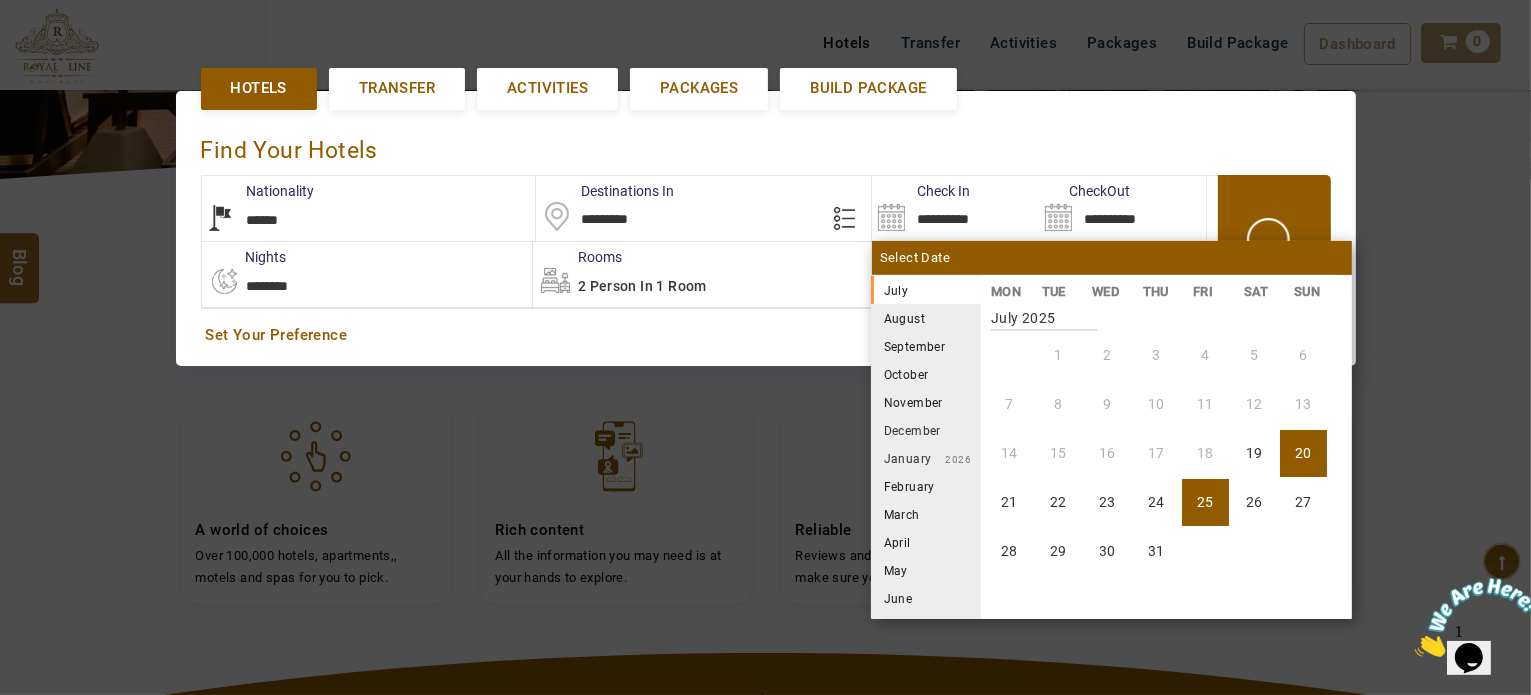 click on "25" at bounding box center (1205, 502) 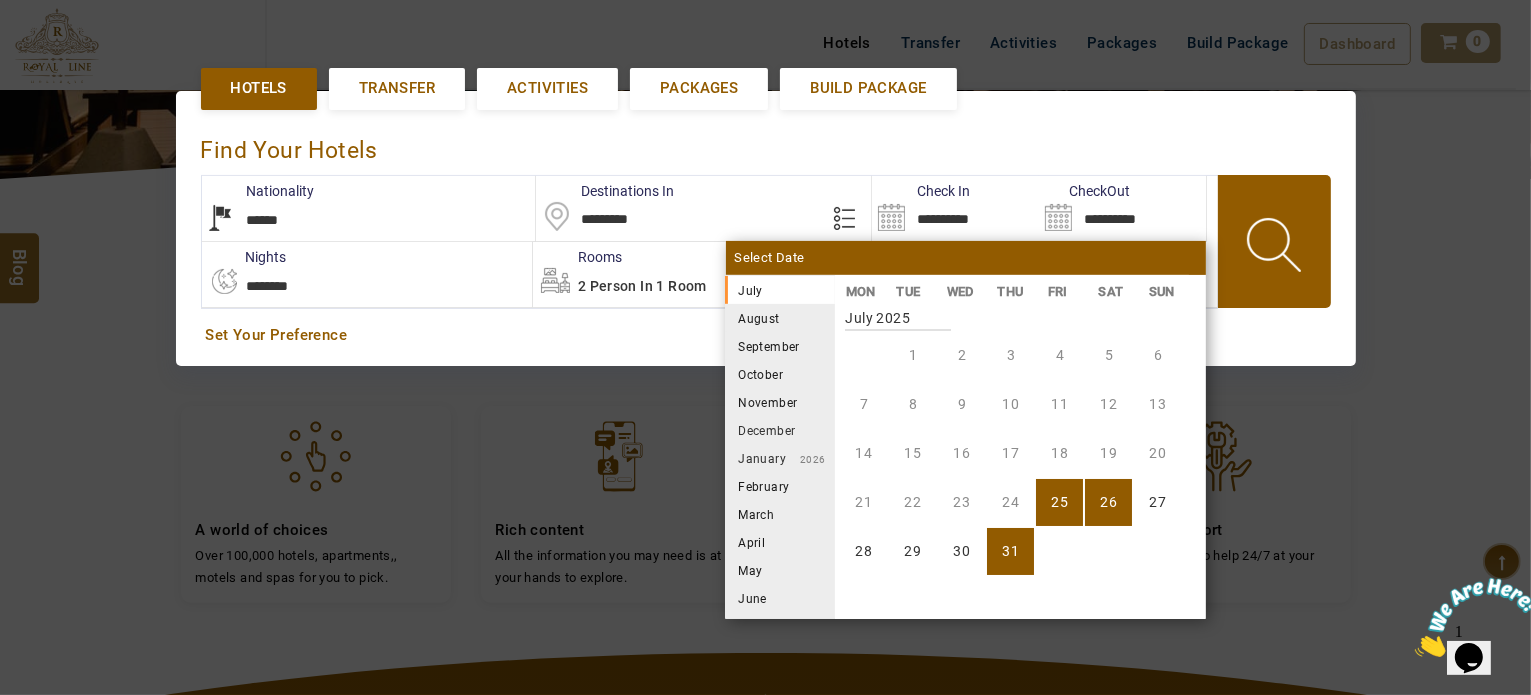 click on "31" at bounding box center [1010, 551] 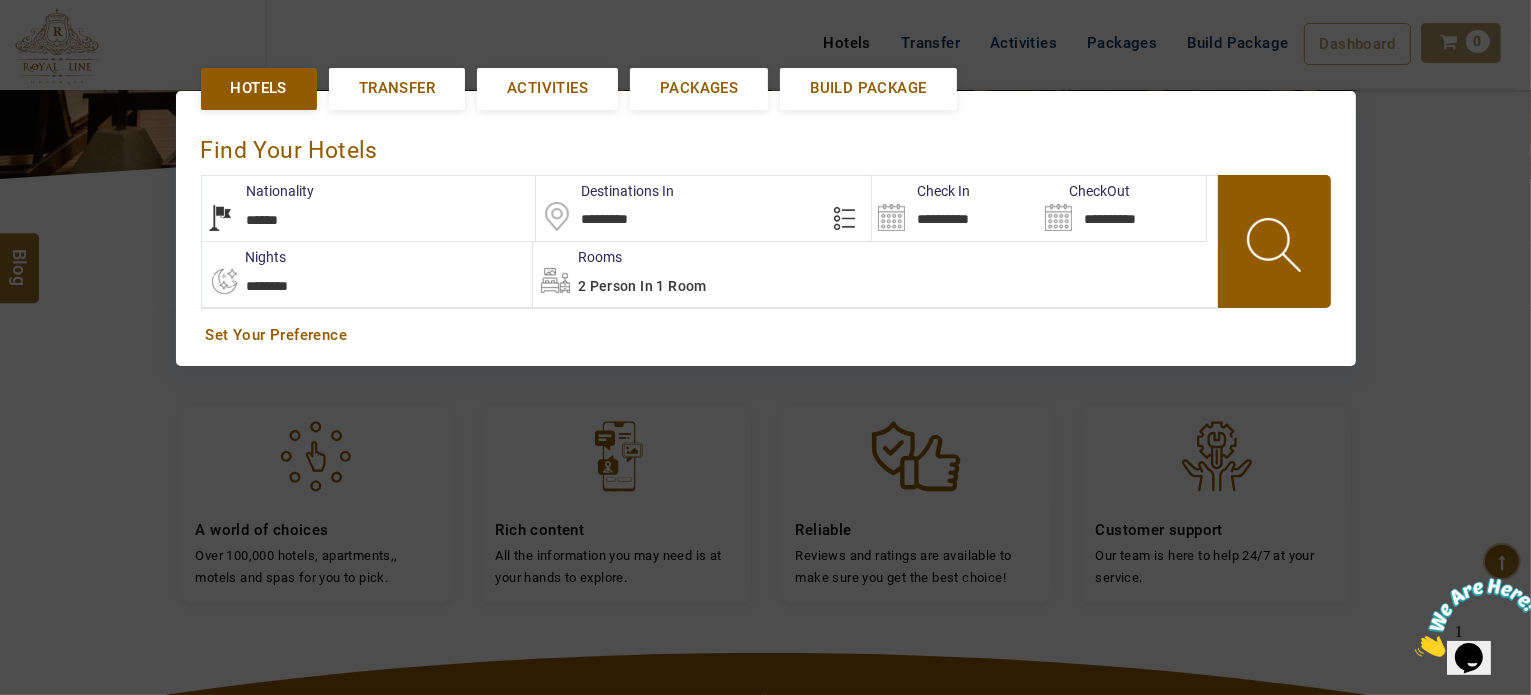 click at bounding box center (1276, 248) 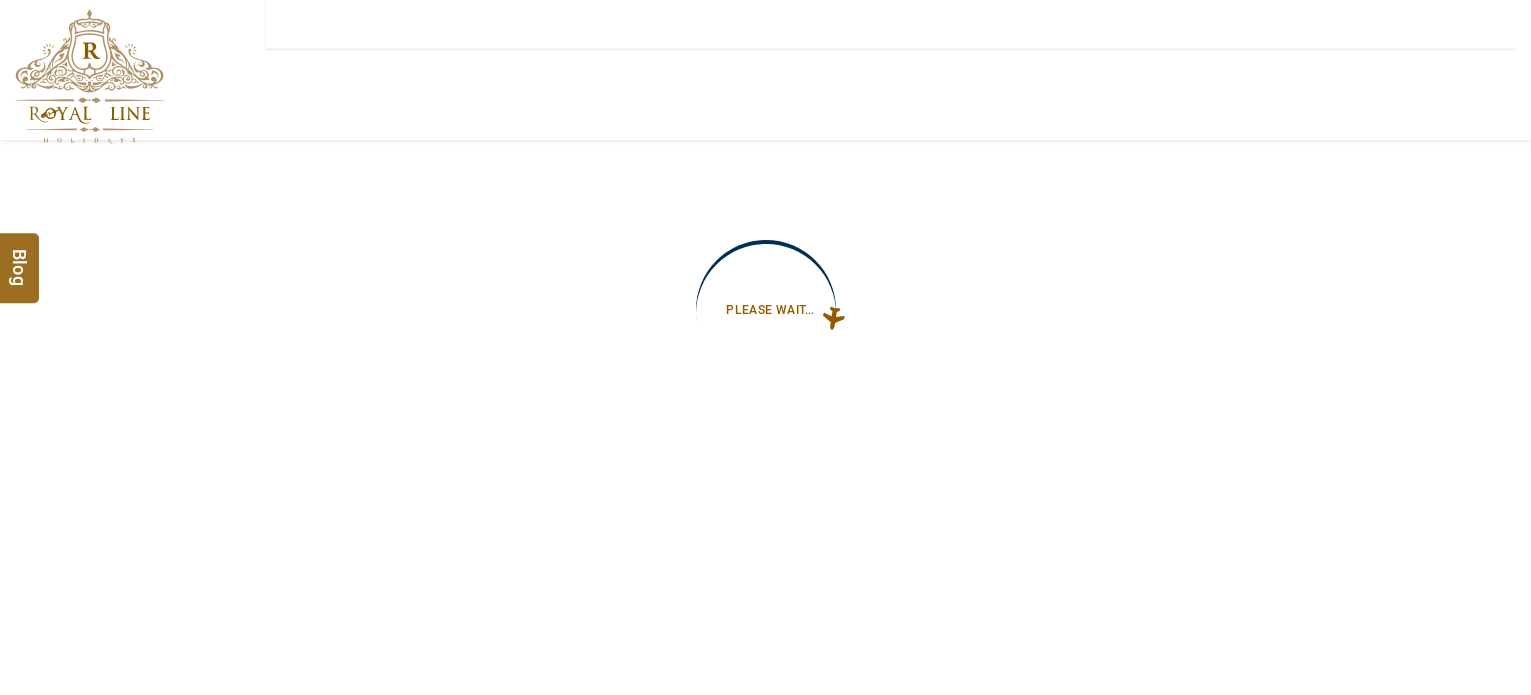 scroll, scrollTop: 0, scrollLeft: 0, axis: both 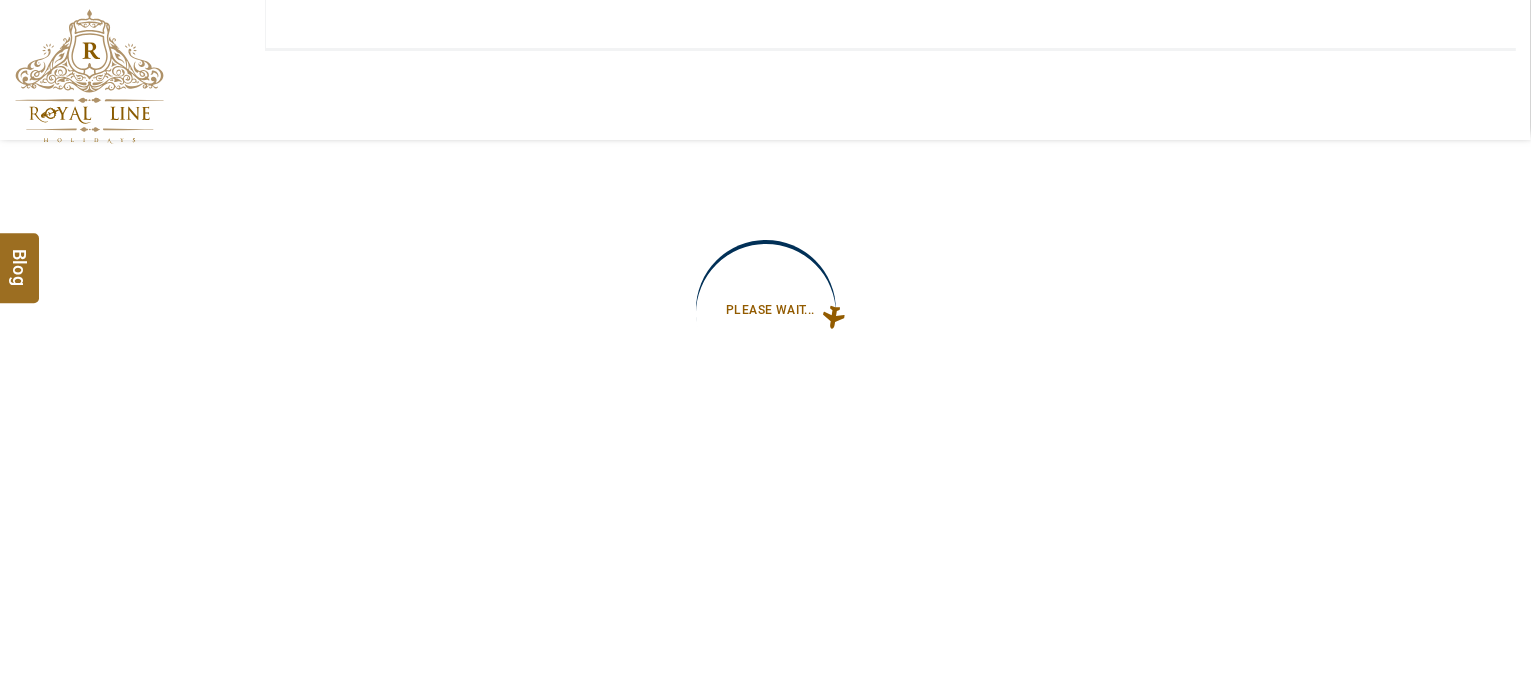 type on "**********" 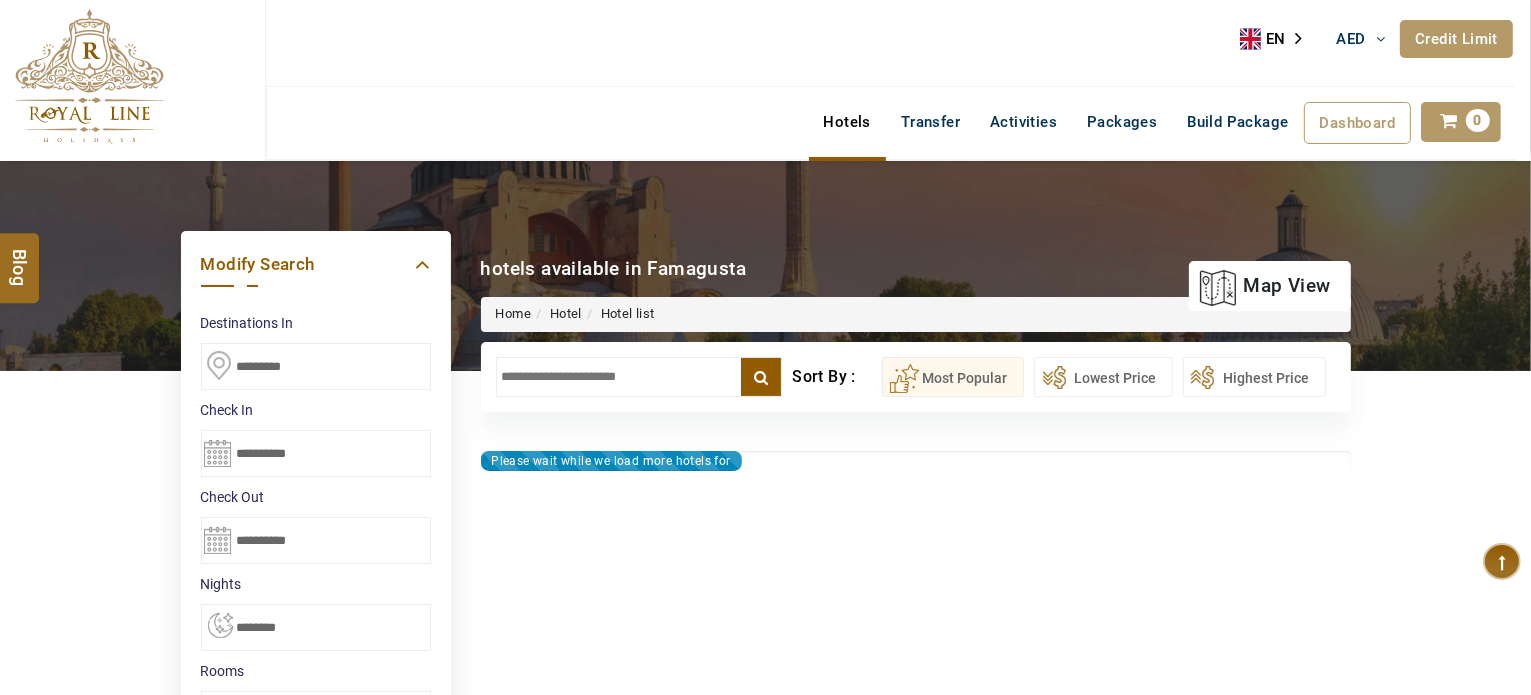 type on "**********" 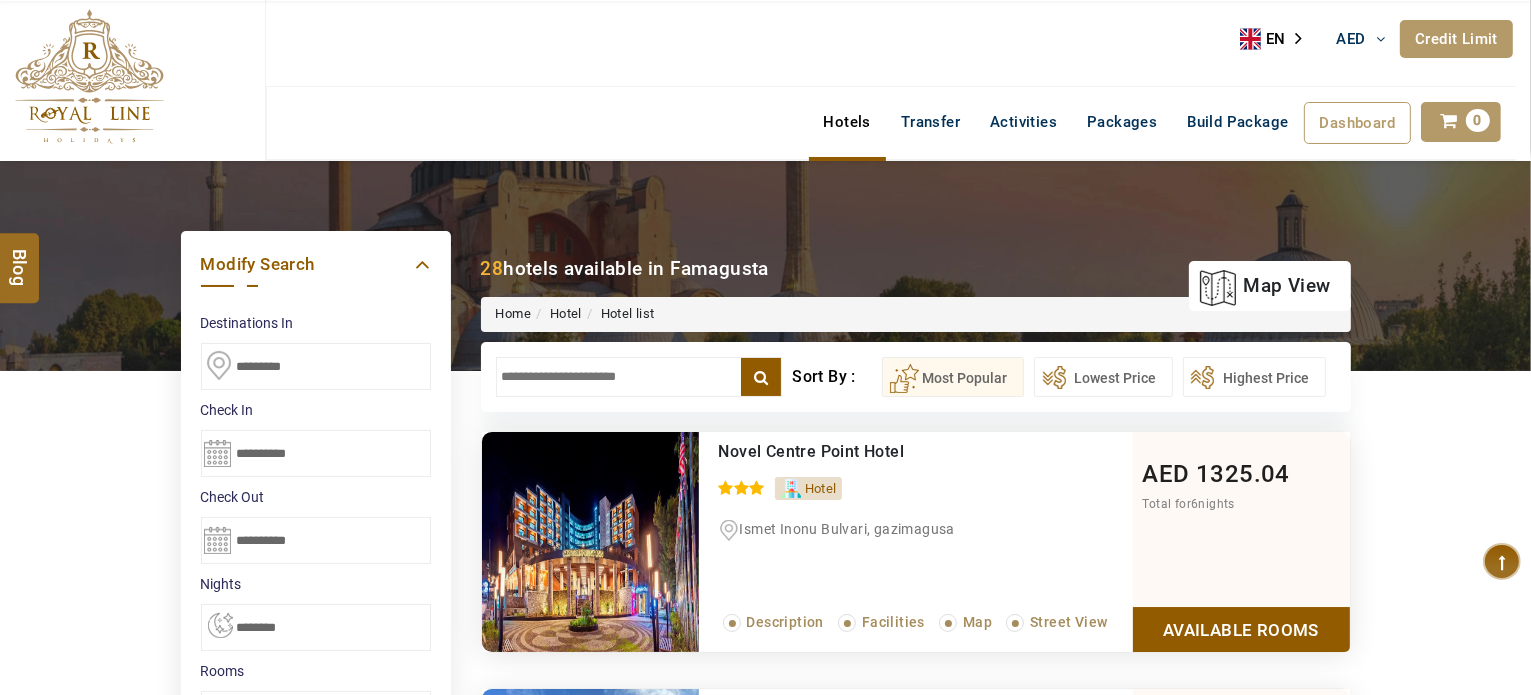 scroll, scrollTop: 500, scrollLeft: 0, axis: vertical 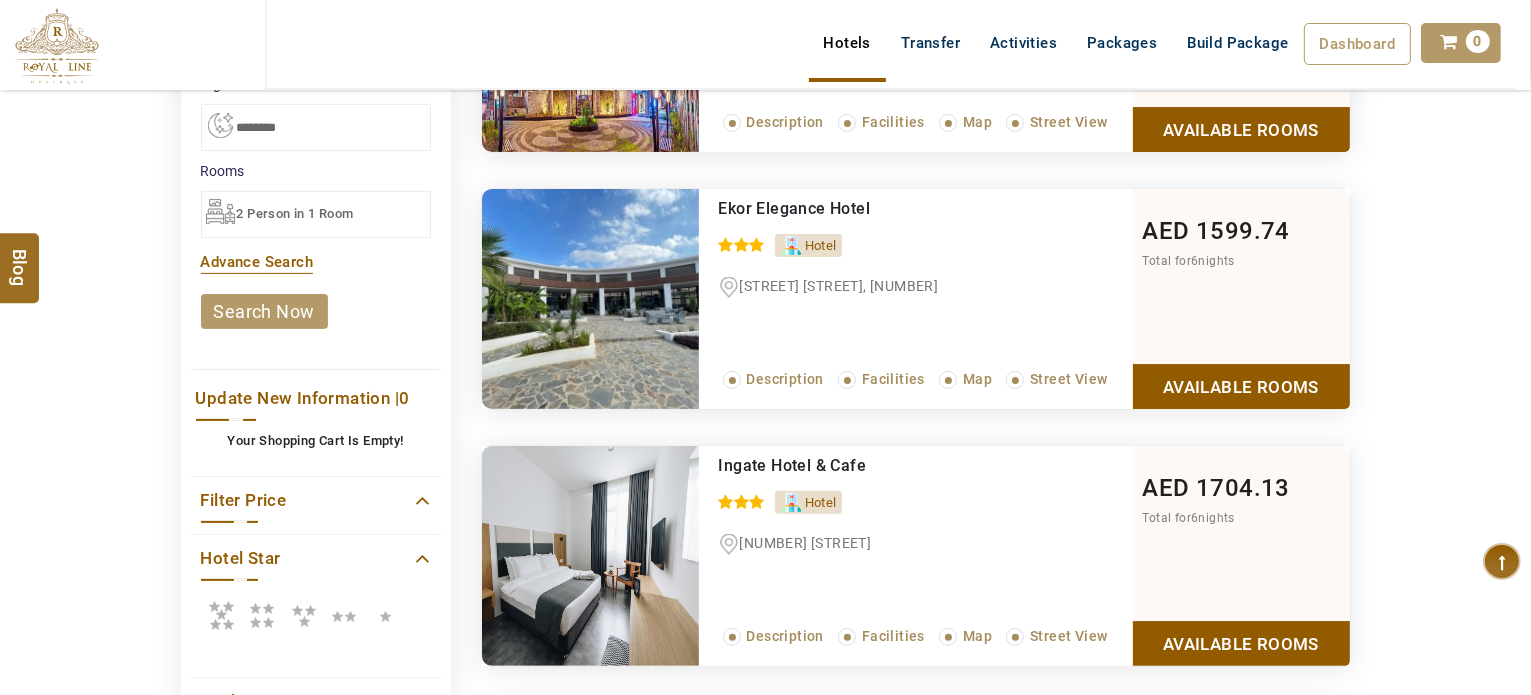 click at bounding box center (262, 615) 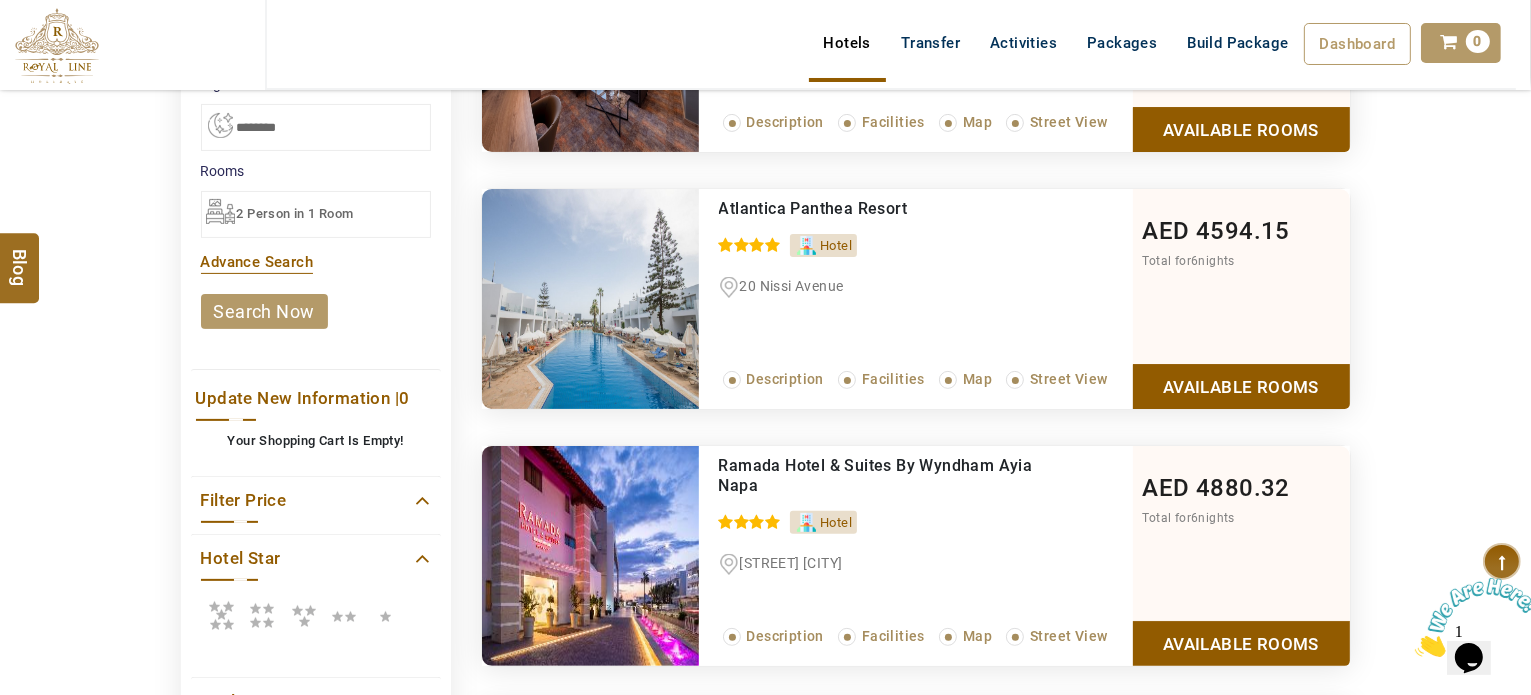 scroll, scrollTop: 0, scrollLeft: 0, axis: both 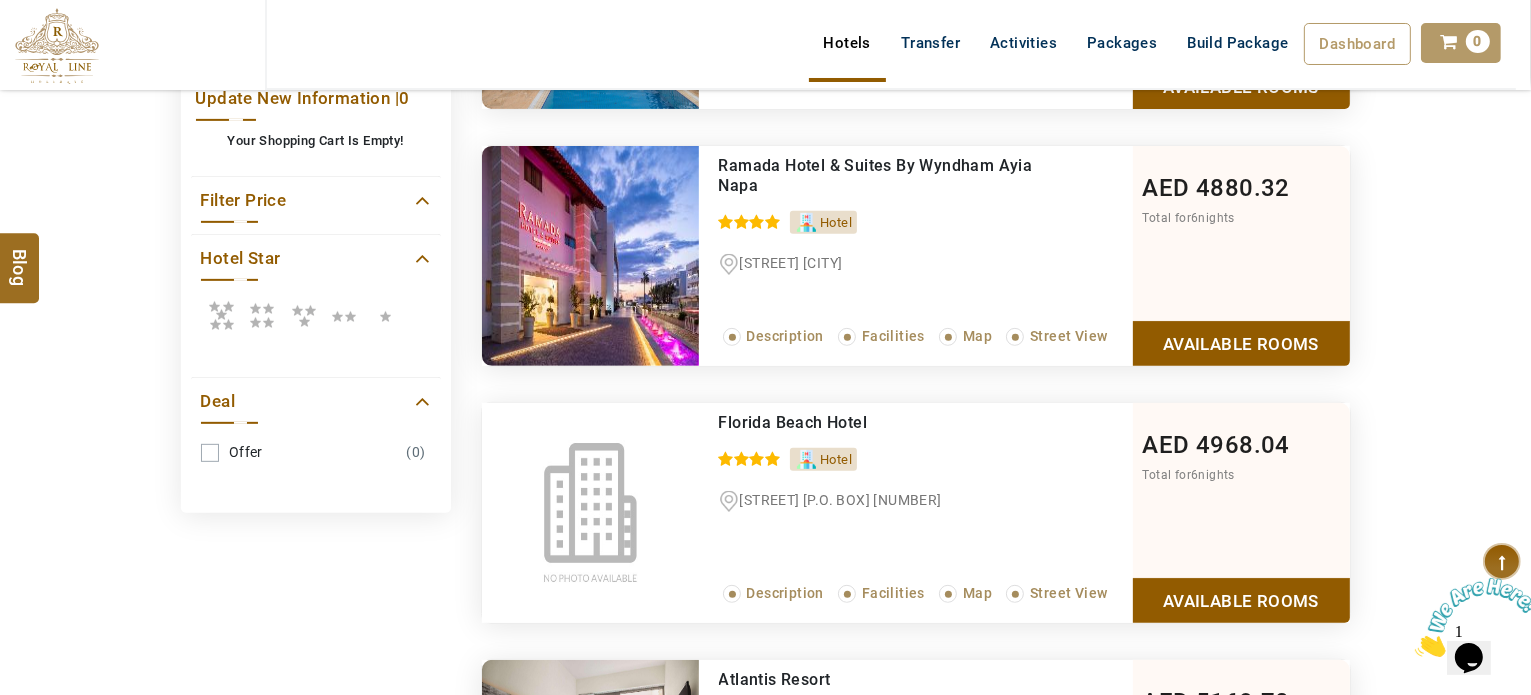 click at bounding box center (221, 315) 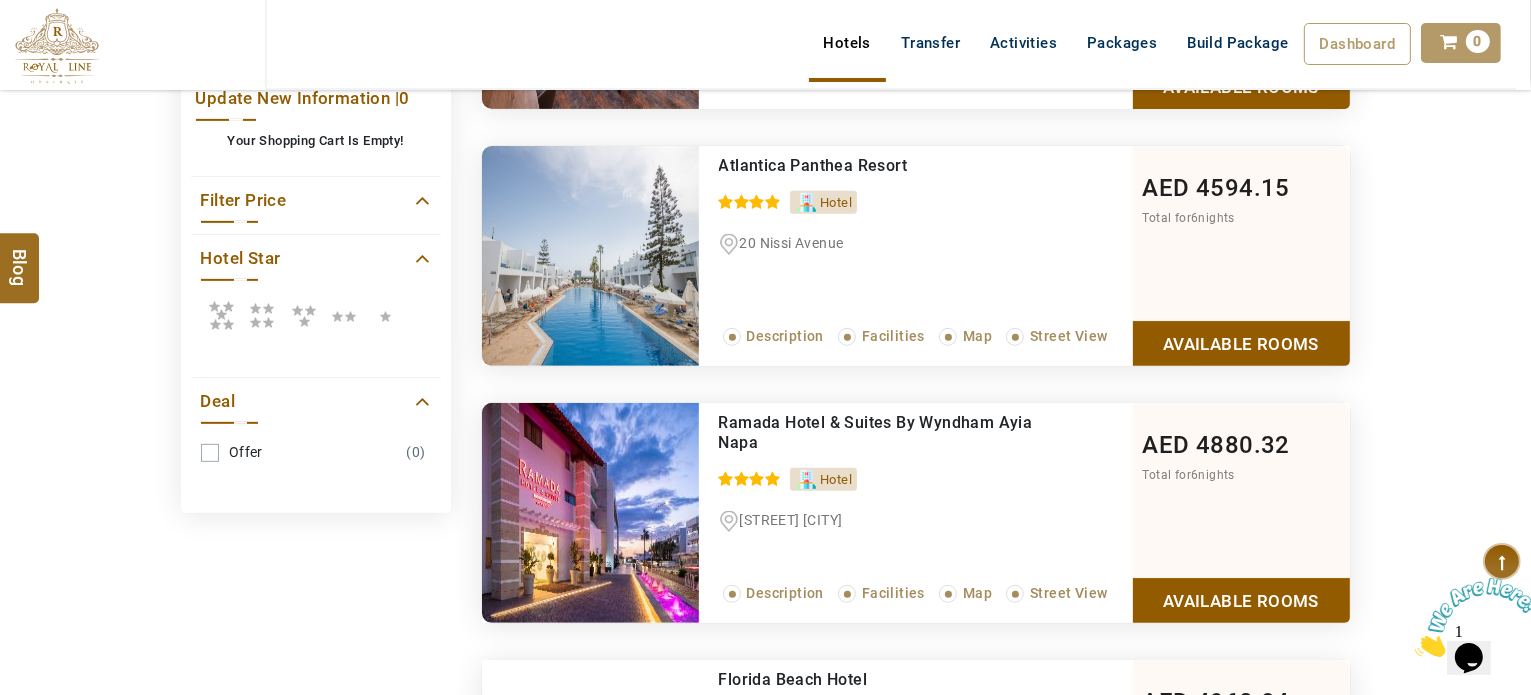 click at bounding box center [262, 315] 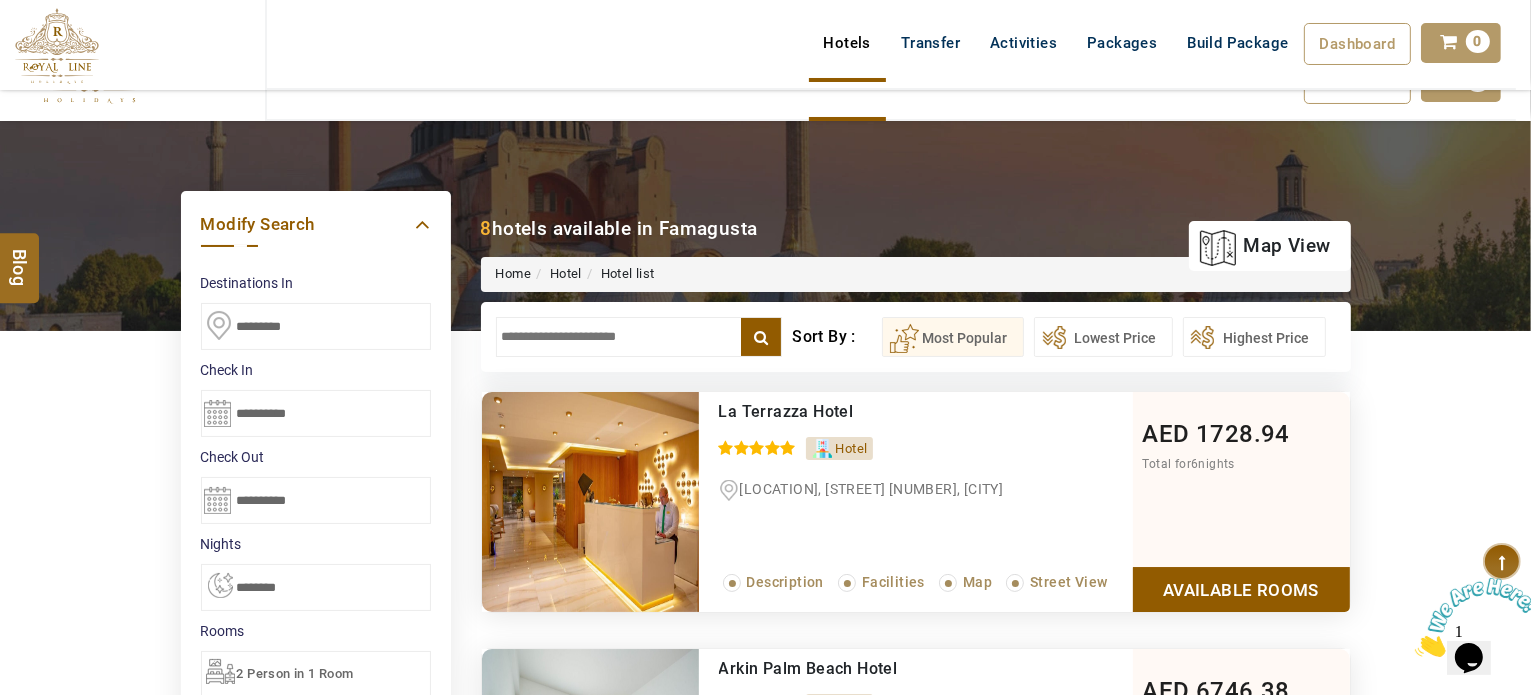 scroll, scrollTop: 0, scrollLeft: 0, axis: both 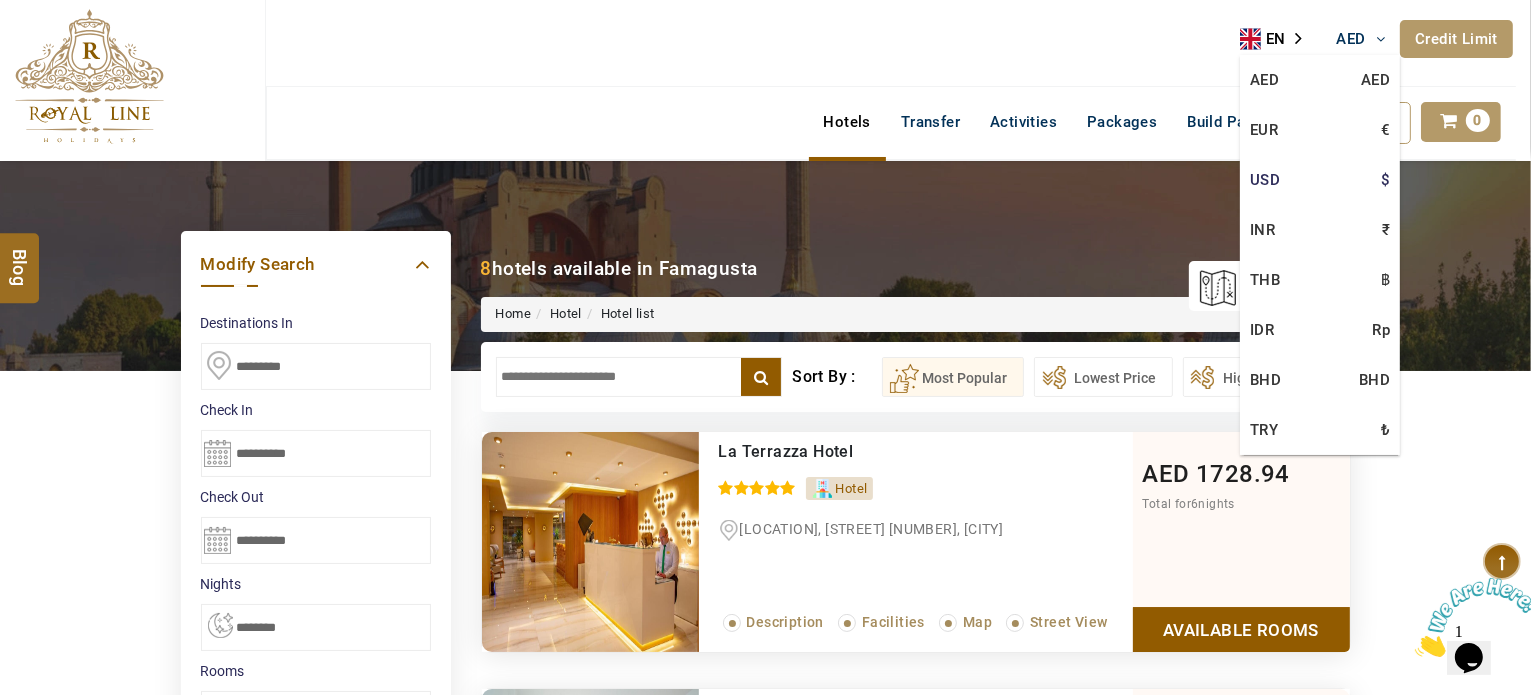 click on "USD  $" at bounding box center [1320, 180] 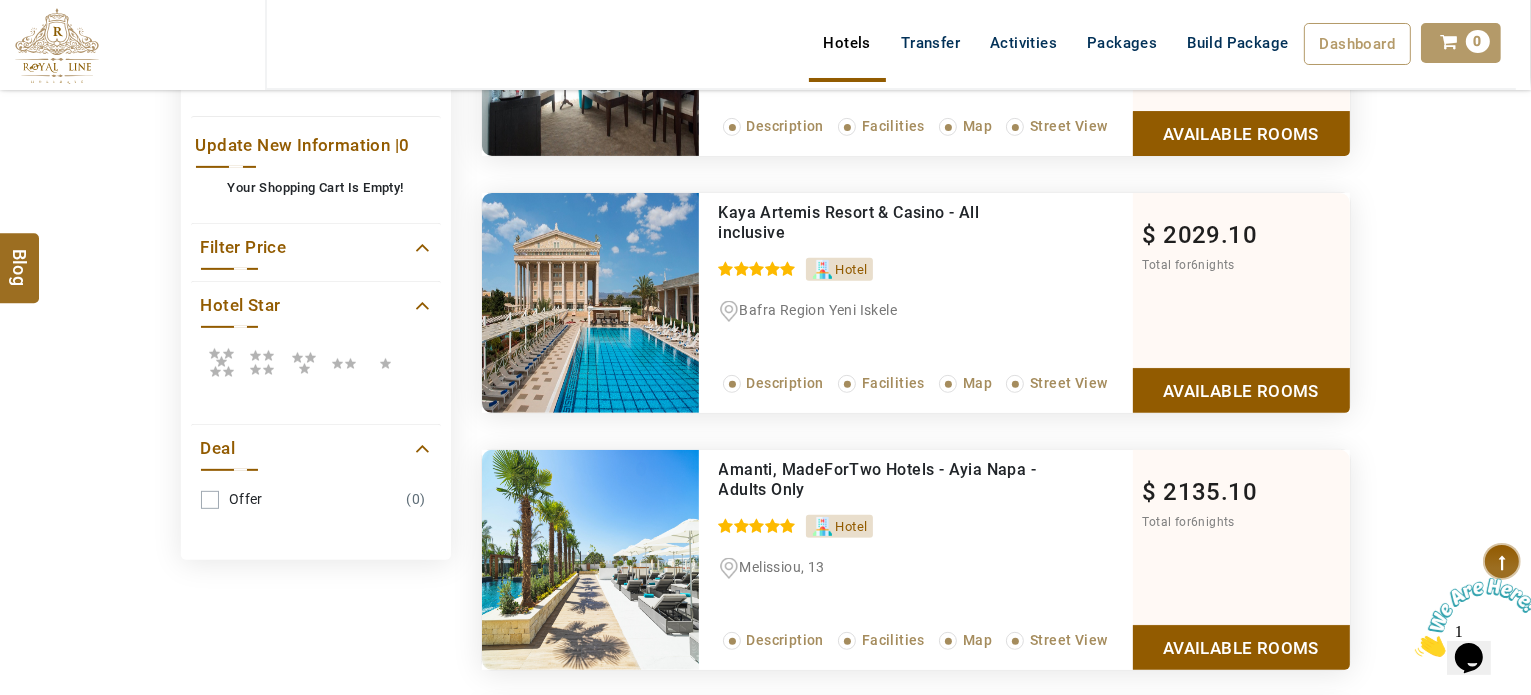 scroll, scrollTop: 800, scrollLeft: 0, axis: vertical 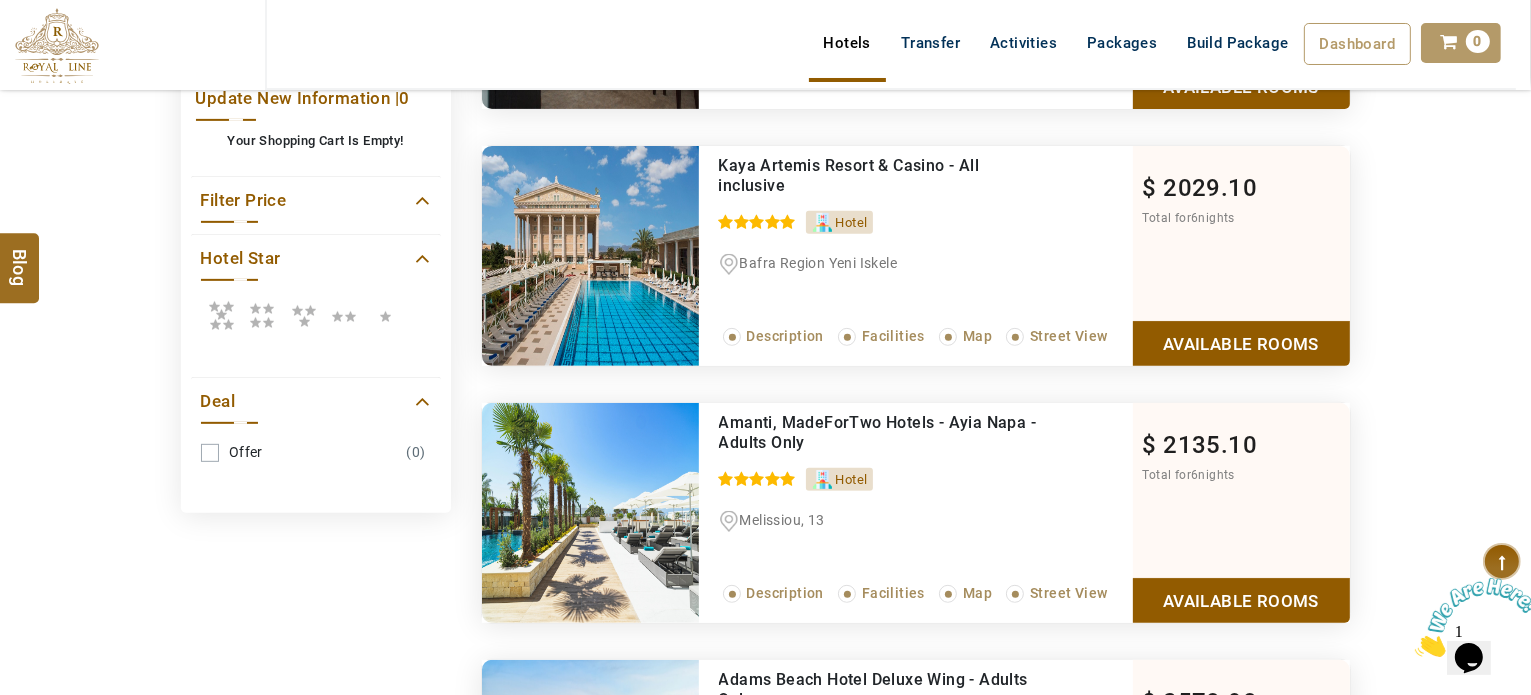 click on "Available Rooms" at bounding box center (1241, 343) 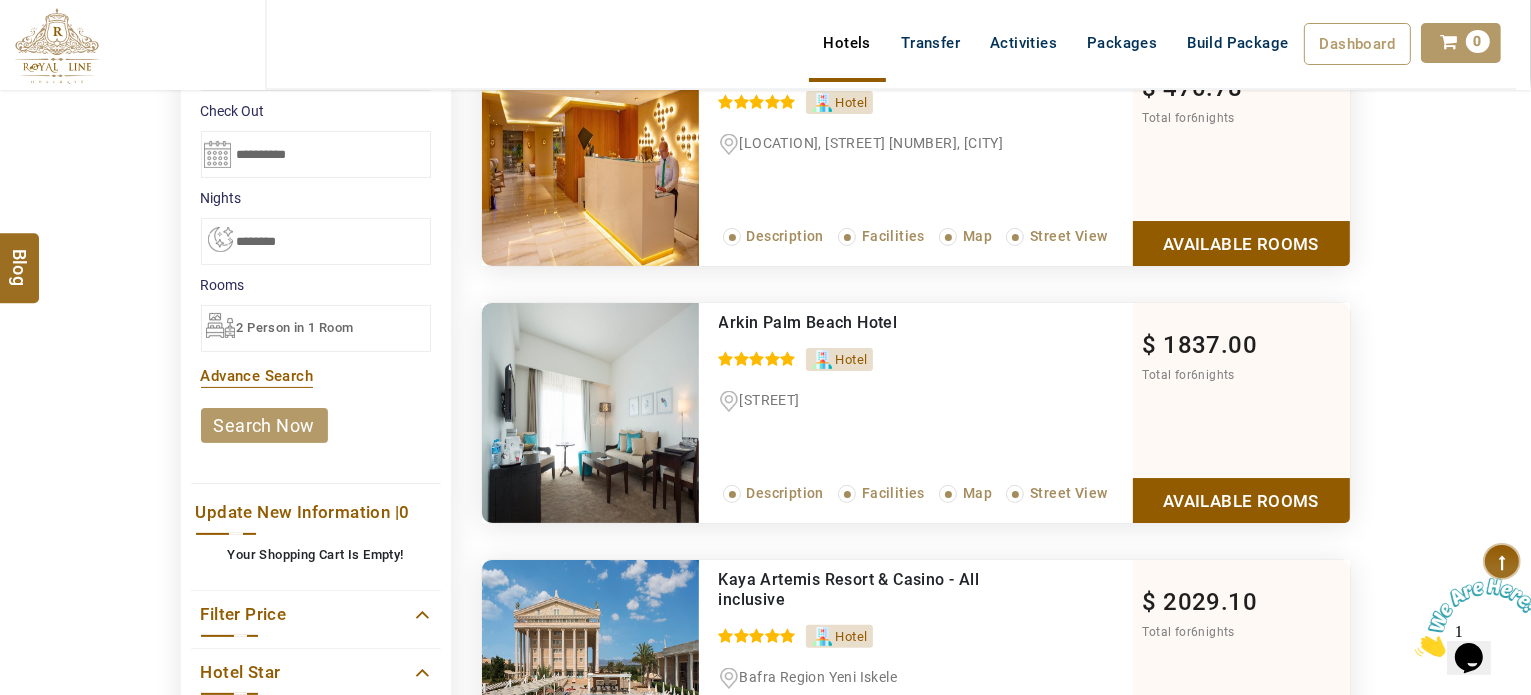 scroll, scrollTop: 0, scrollLeft: 0, axis: both 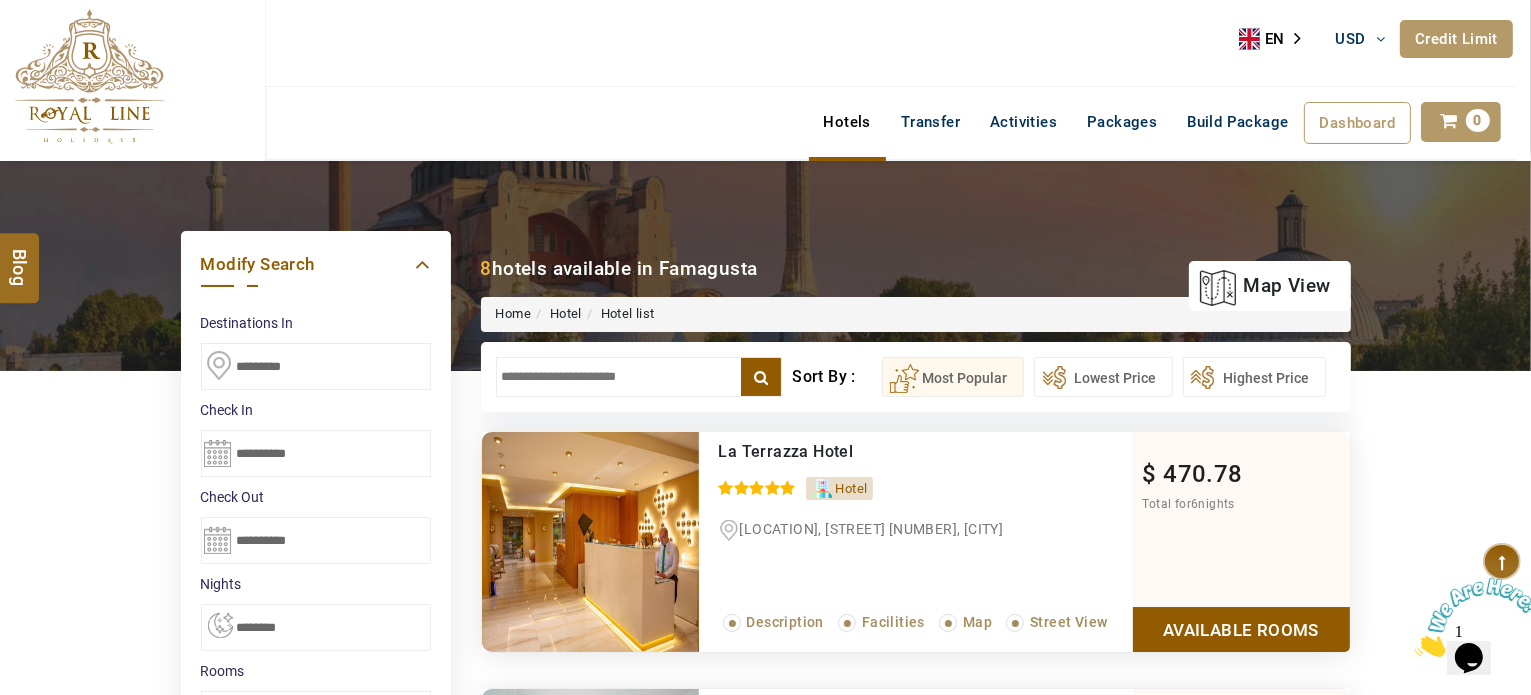 click on "*********" at bounding box center [316, 366] 